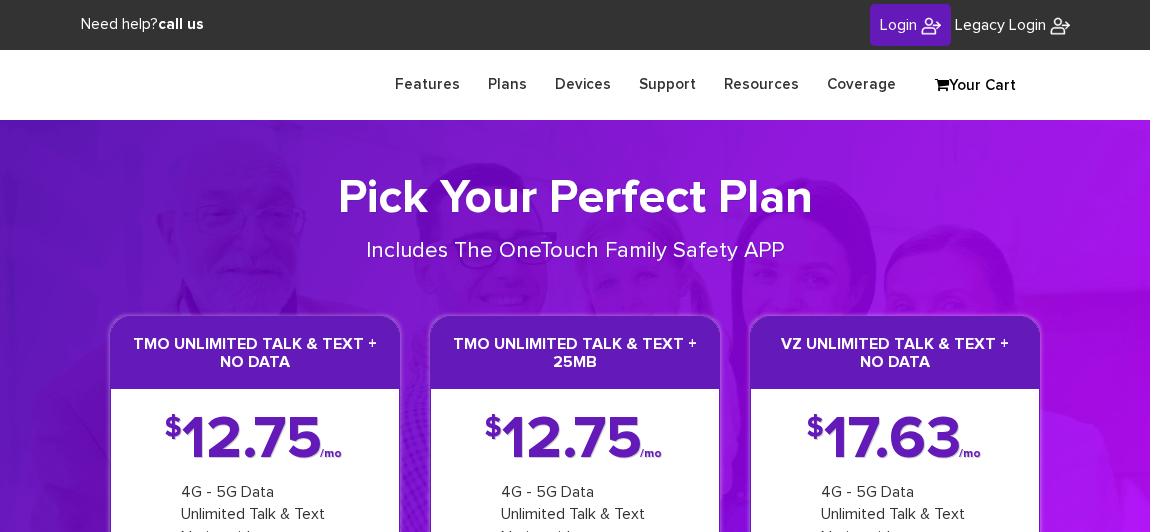 scroll, scrollTop: 0, scrollLeft: 0, axis: both 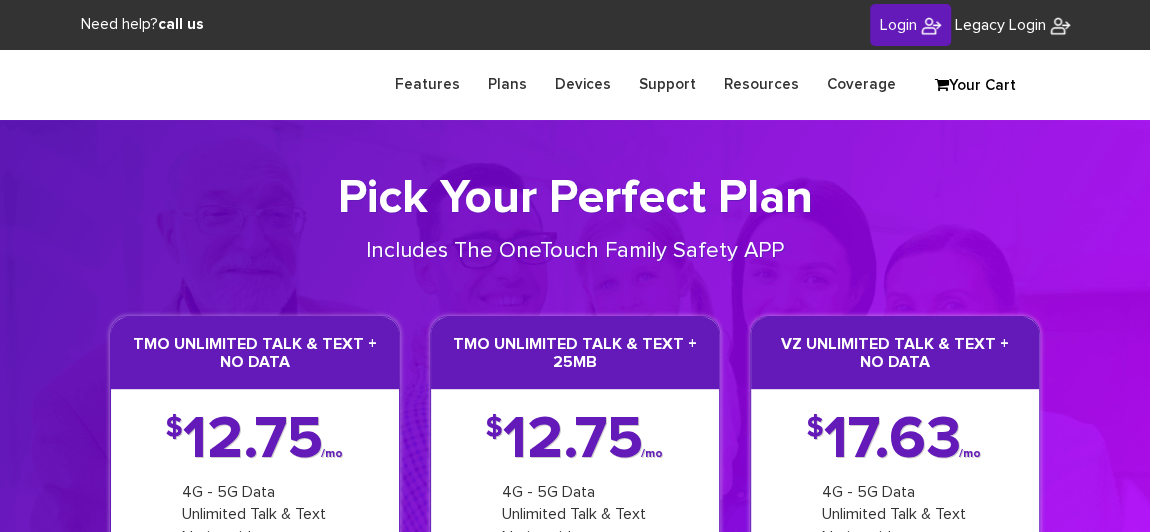 click on "Login" at bounding box center (898, 25) 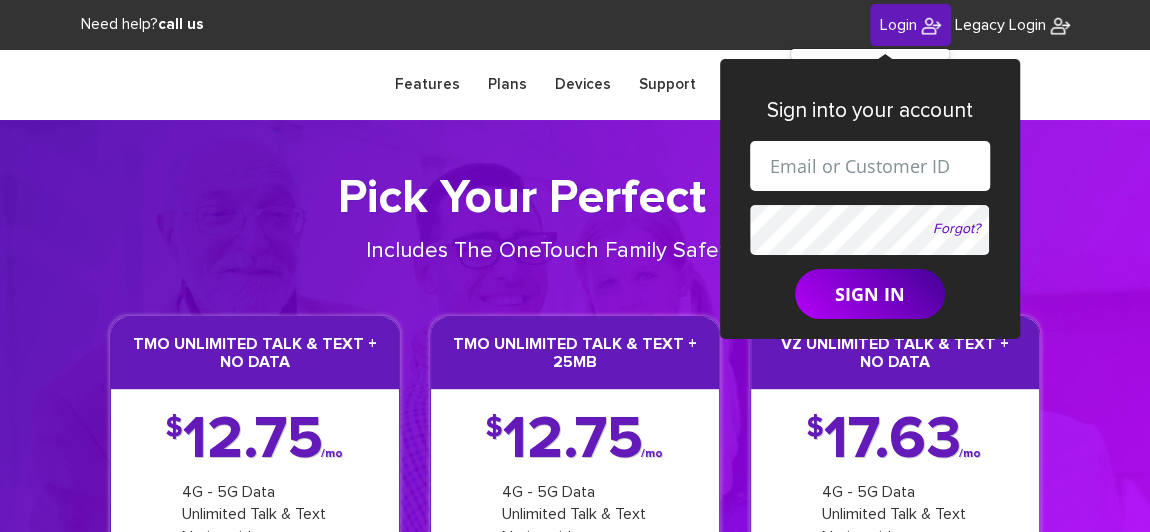 click at bounding box center (870, 166) 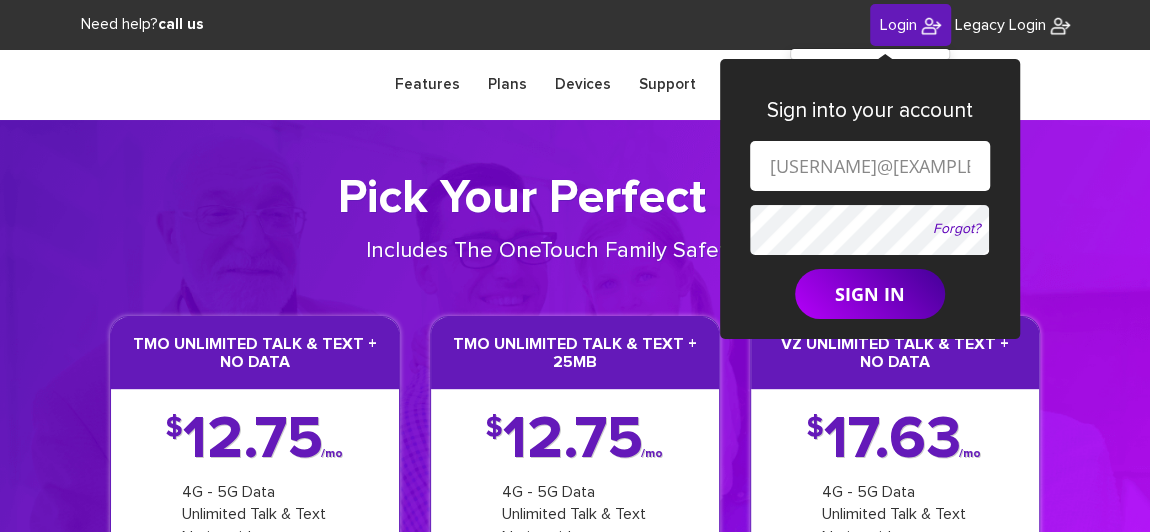 scroll, scrollTop: 0, scrollLeft: 95, axis: horizontal 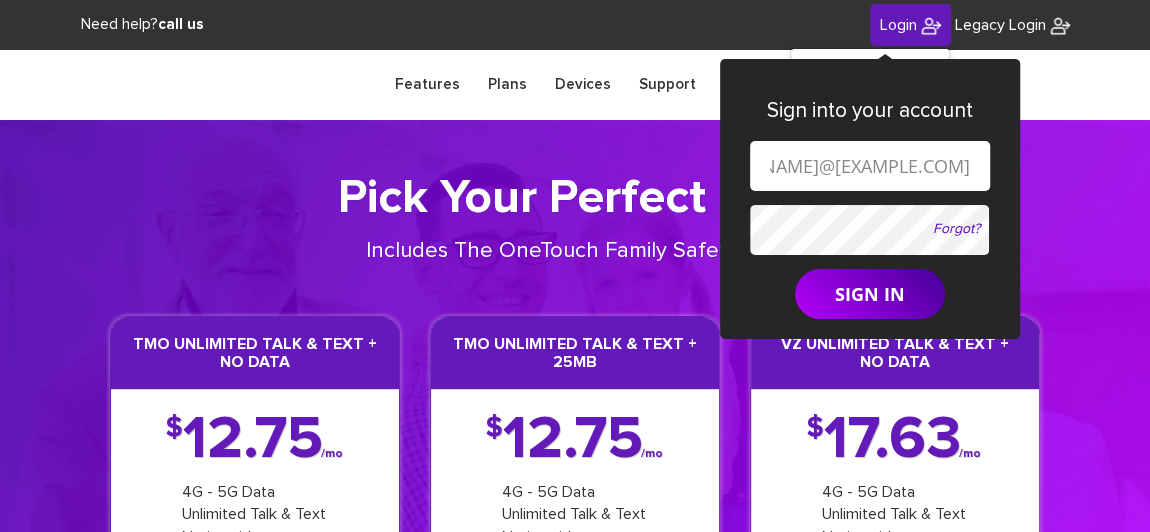 type on "[EMAIL]" 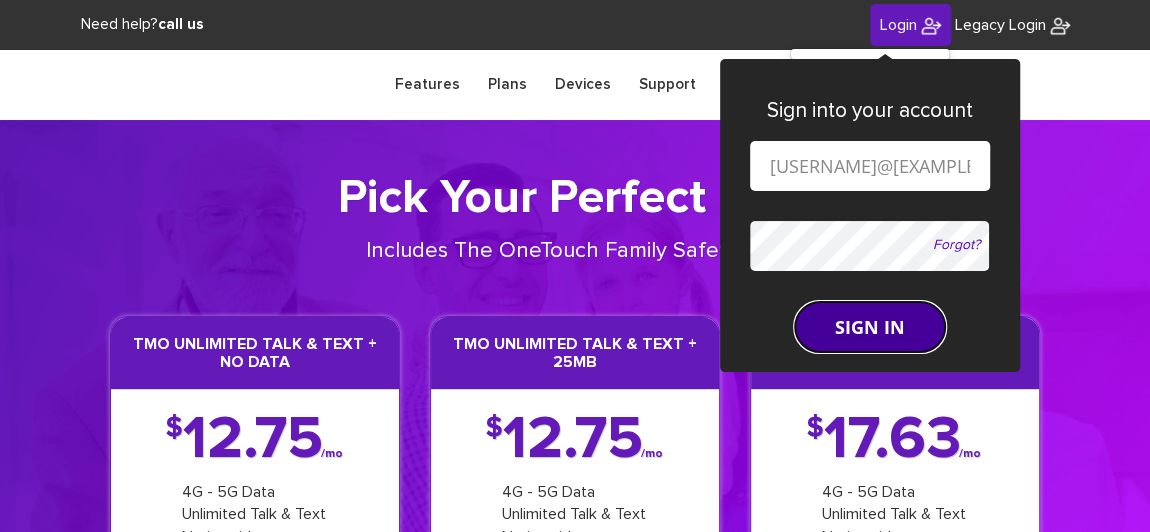 click on "SIGN IN" at bounding box center [870, 327] 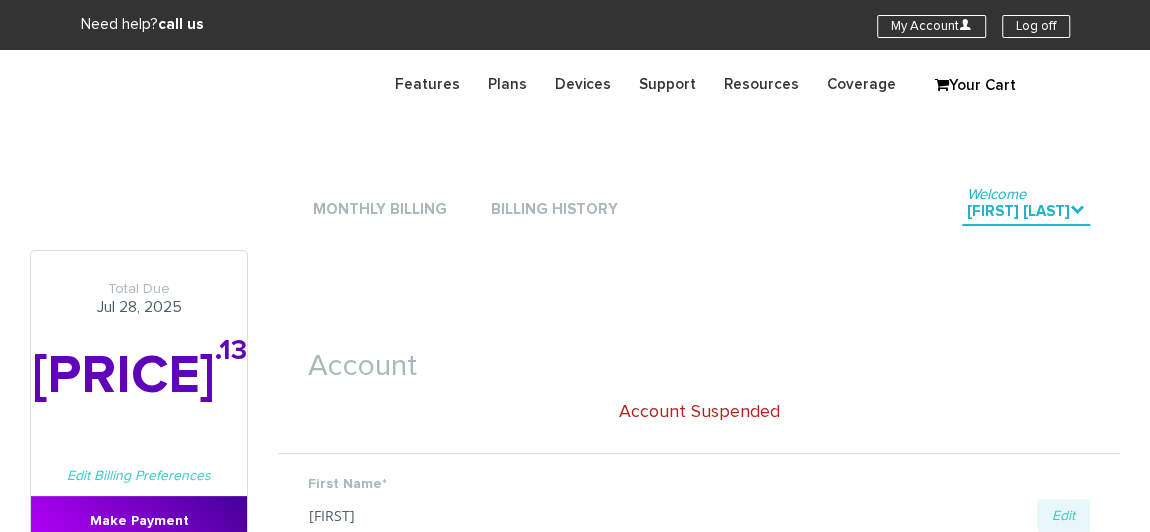 scroll, scrollTop: 90, scrollLeft: 0, axis: vertical 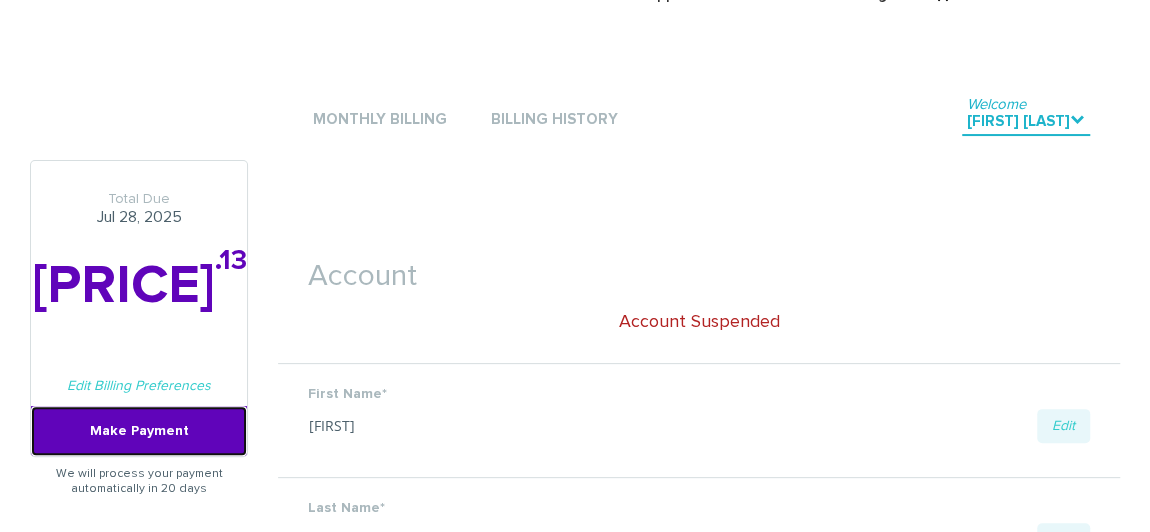 click on "Make Payment" at bounding box center [139, 431] 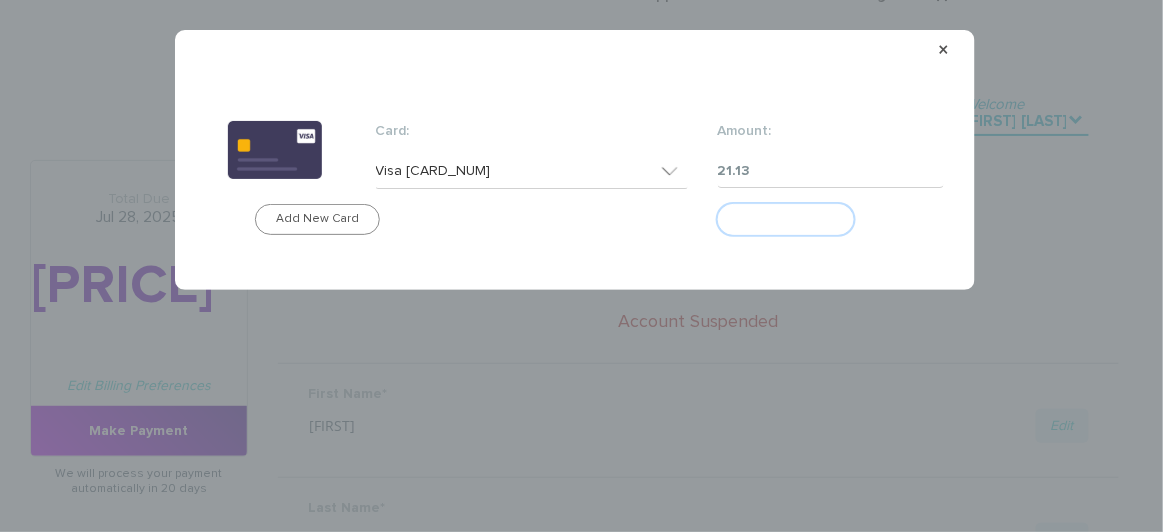 click on "Make Payment" at bounding box center [786, 219] 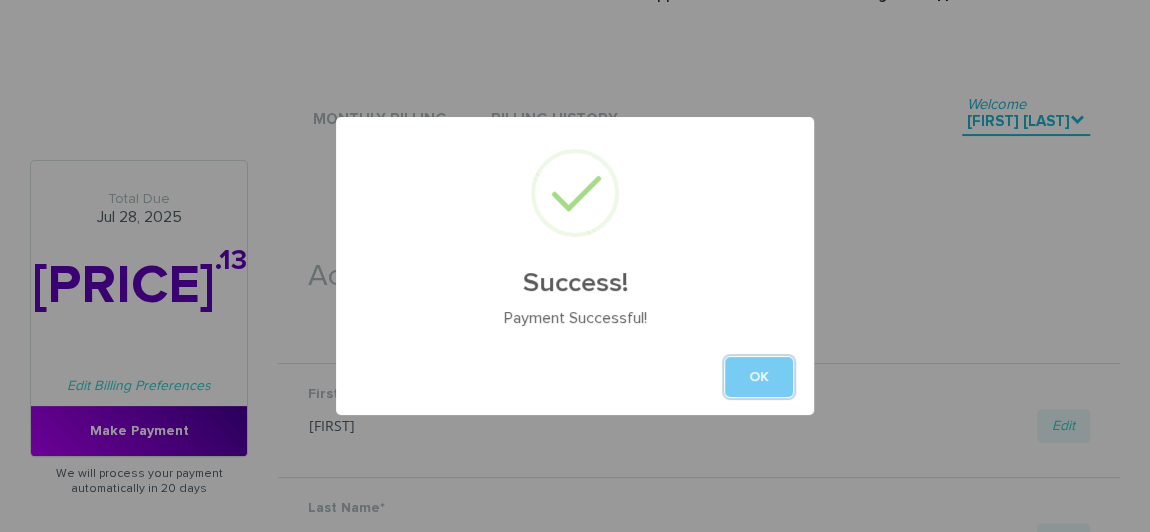 click on "OK" at bounding box center [759, 377] 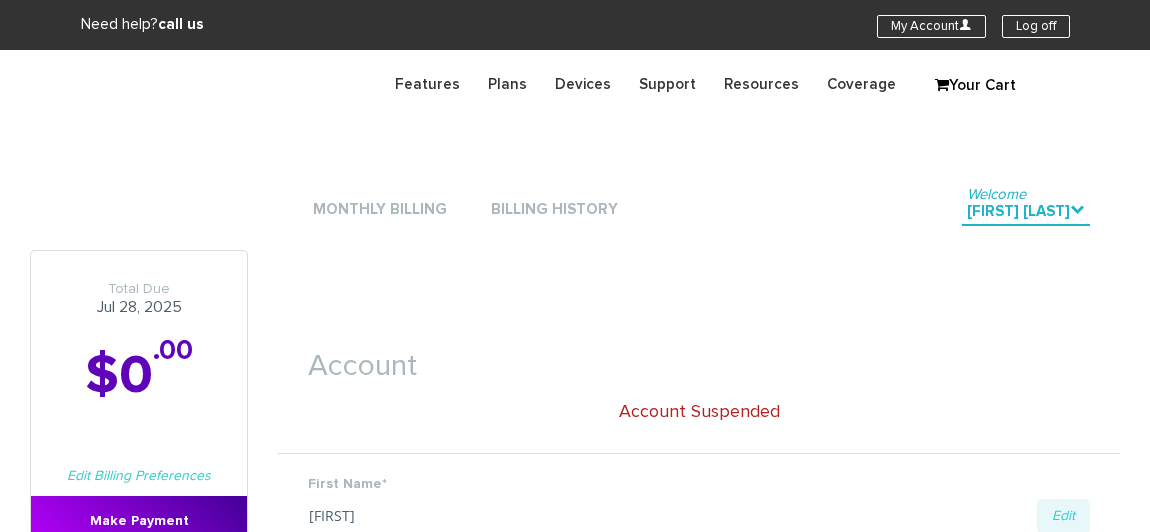 scroll, scrollTop: 78, scrollLeft: 0, axis: vertical 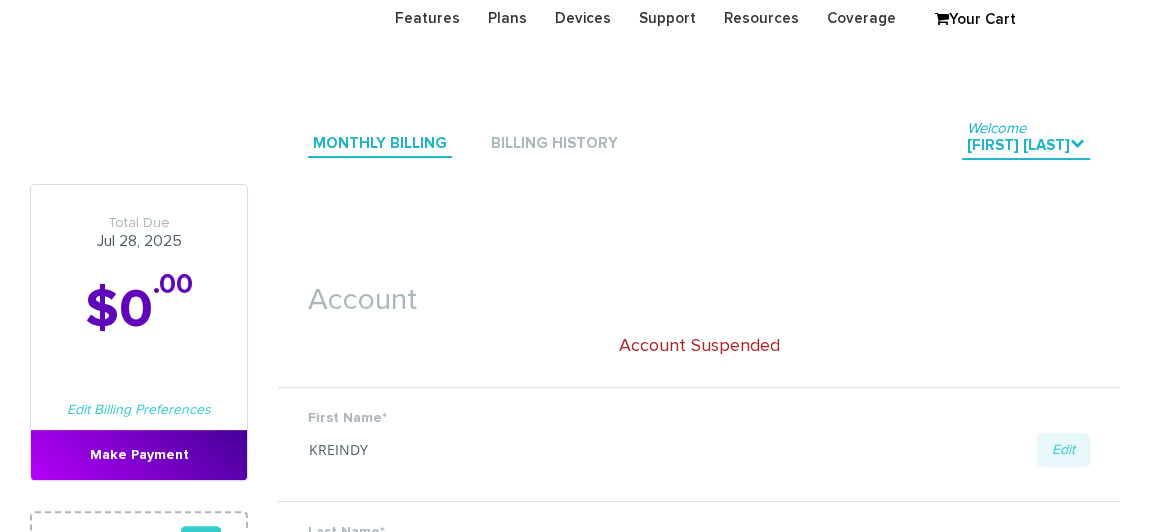 click on "Monthly Billing" at bounding box center (380, 144) 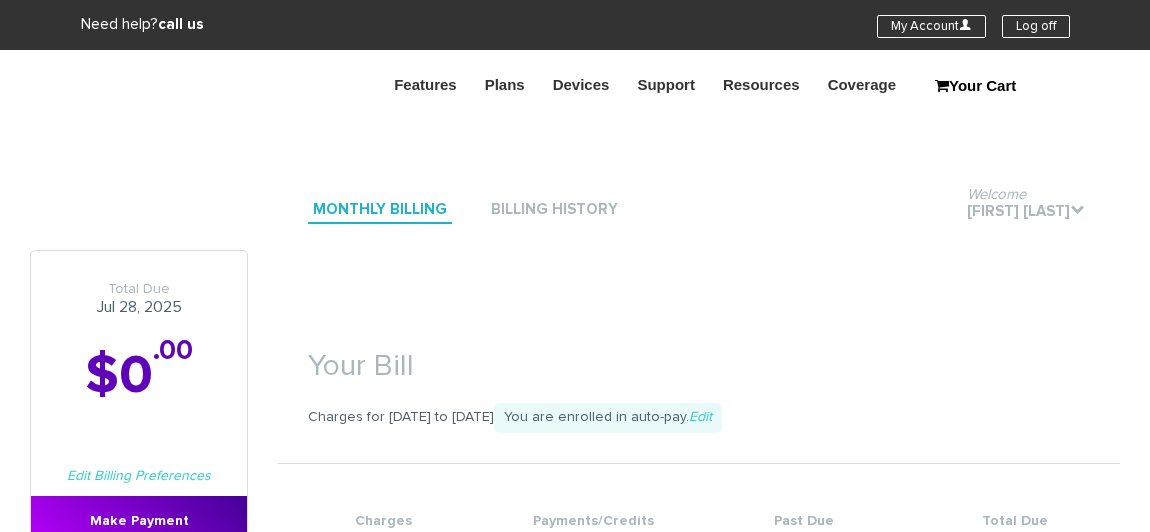 scroll, scrollTop: 0, scrollLeft: 0, axis: both 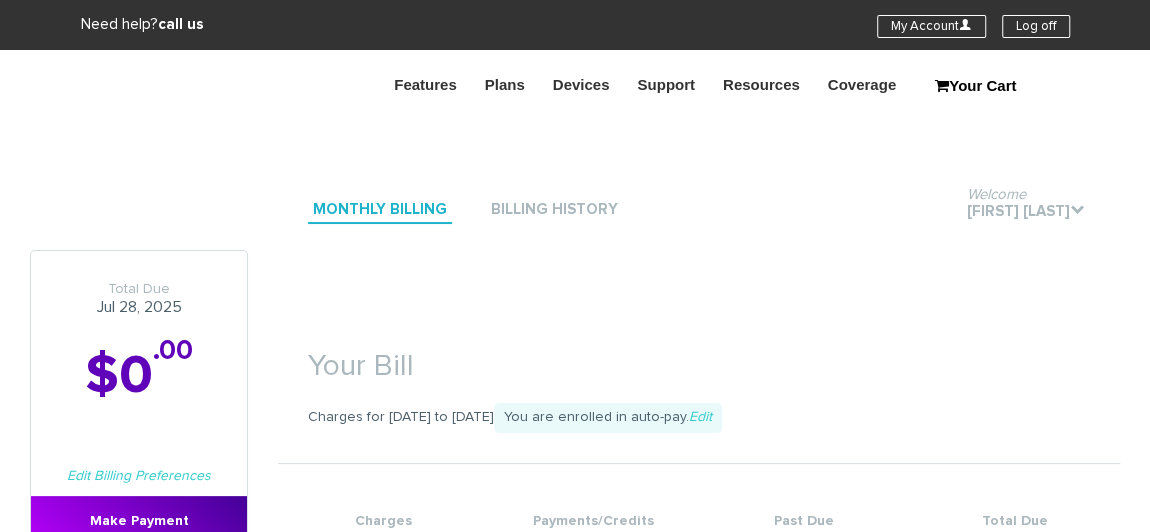click on "Monthly Billing
Billing History
Welcome KREINDY  SCHONFELD  .
Total Due Jul 28, 2025
$0 .00
Edit Billing Preferences
Make Payment
Add a new line  +
×
Card:
Visa 2496
0" at bounding box center [575, 841] 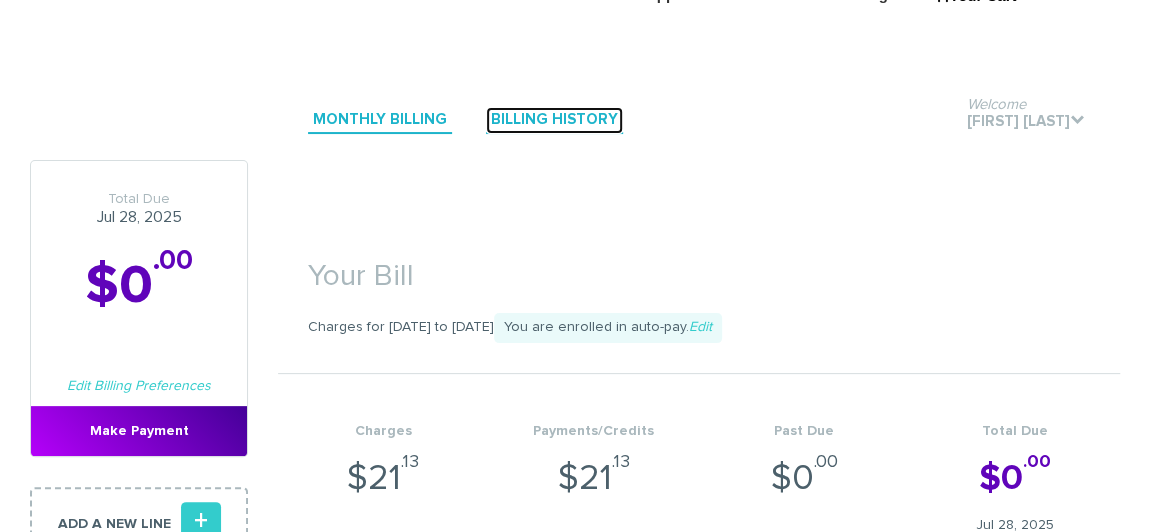 click on "Billing History" at bounding box center [554, 120] 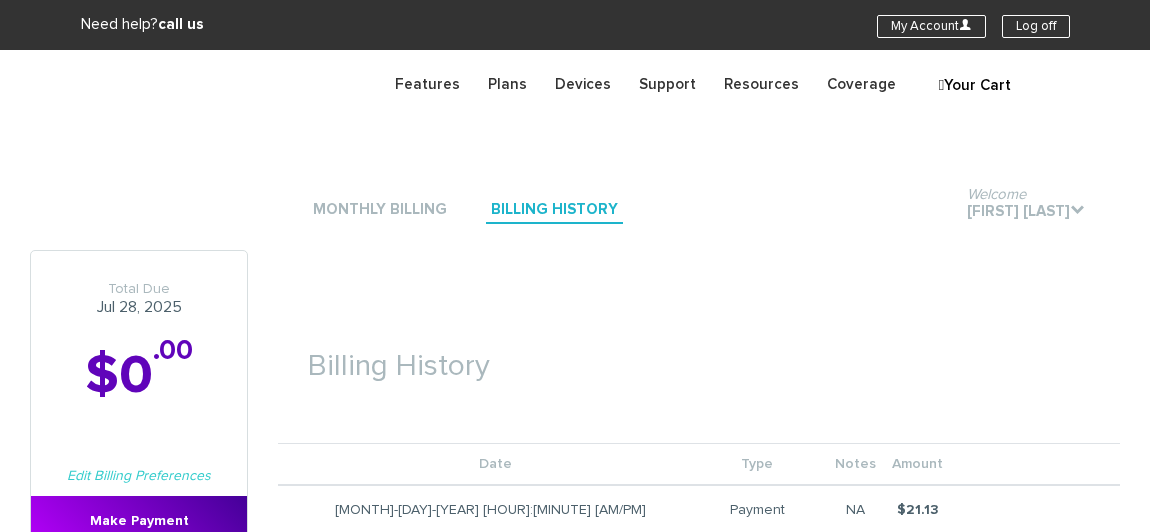 scroll, scrollTop: 0, scrollLeft: 0, axis: both 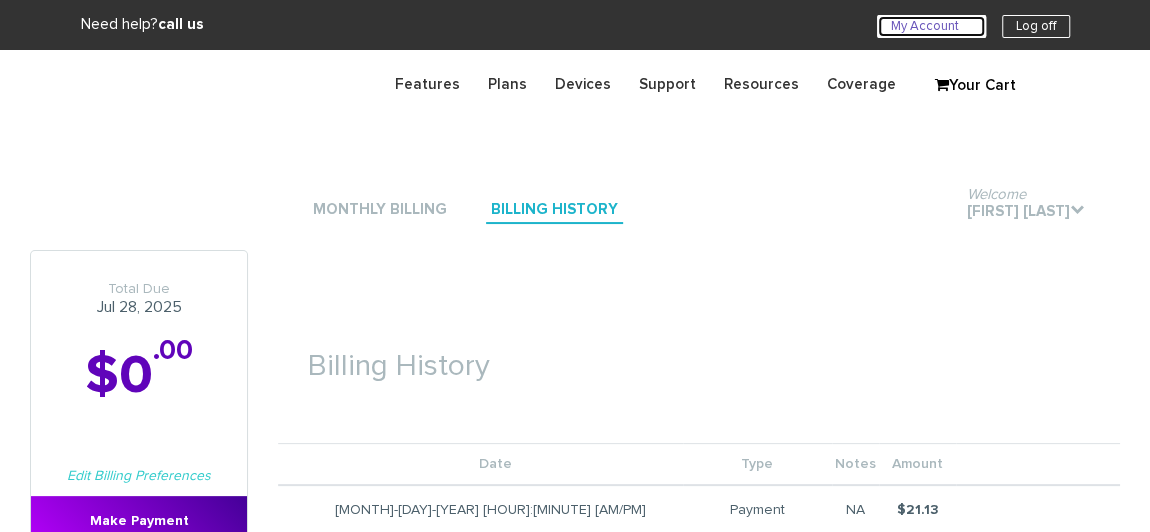 click on "My Account  U" at bounding box center [931, 26] 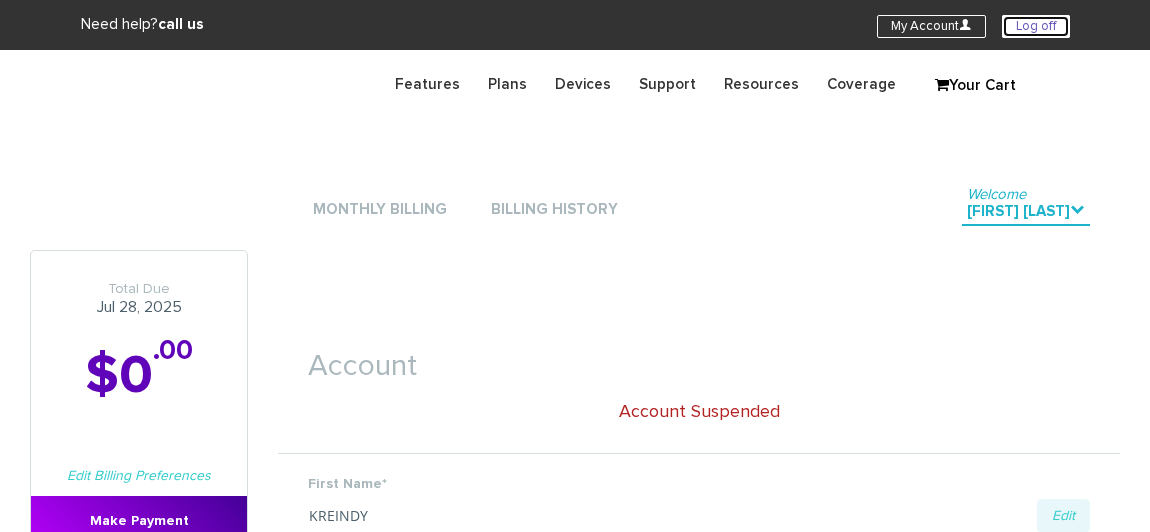 click on "Log off" at bounding box center (1036, 26) 